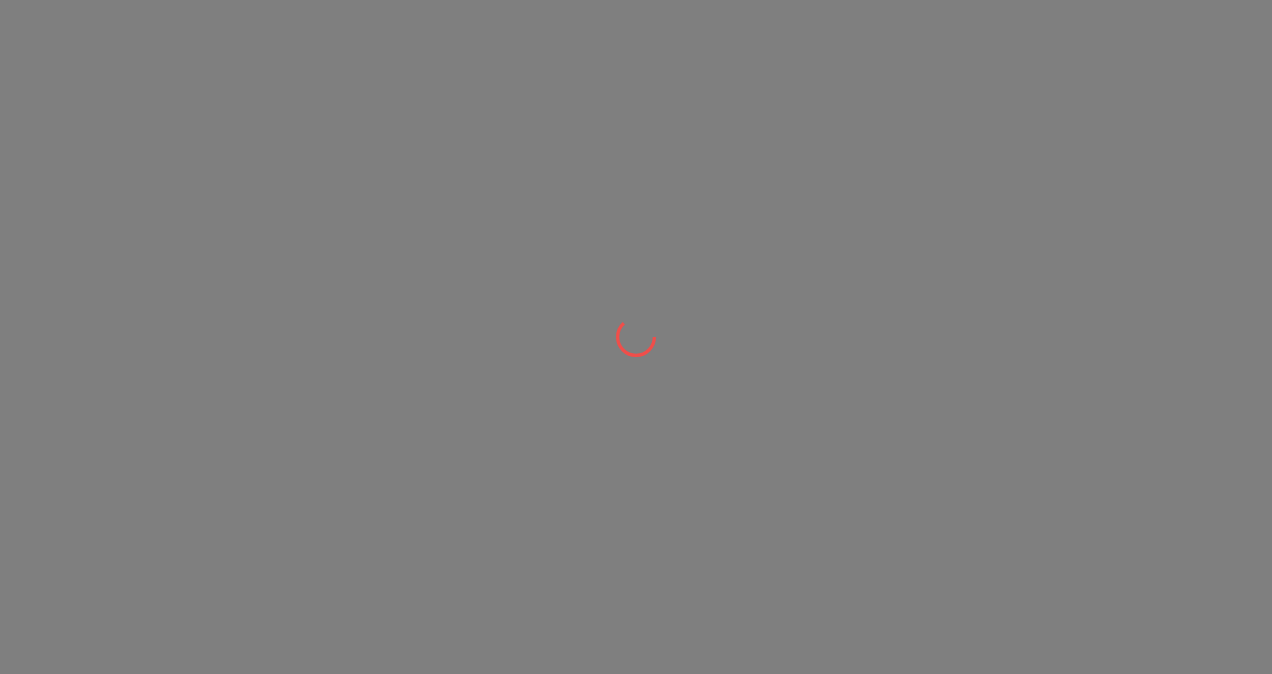scroll, scrollTop: 0, scrollLeft: 0, axis: both 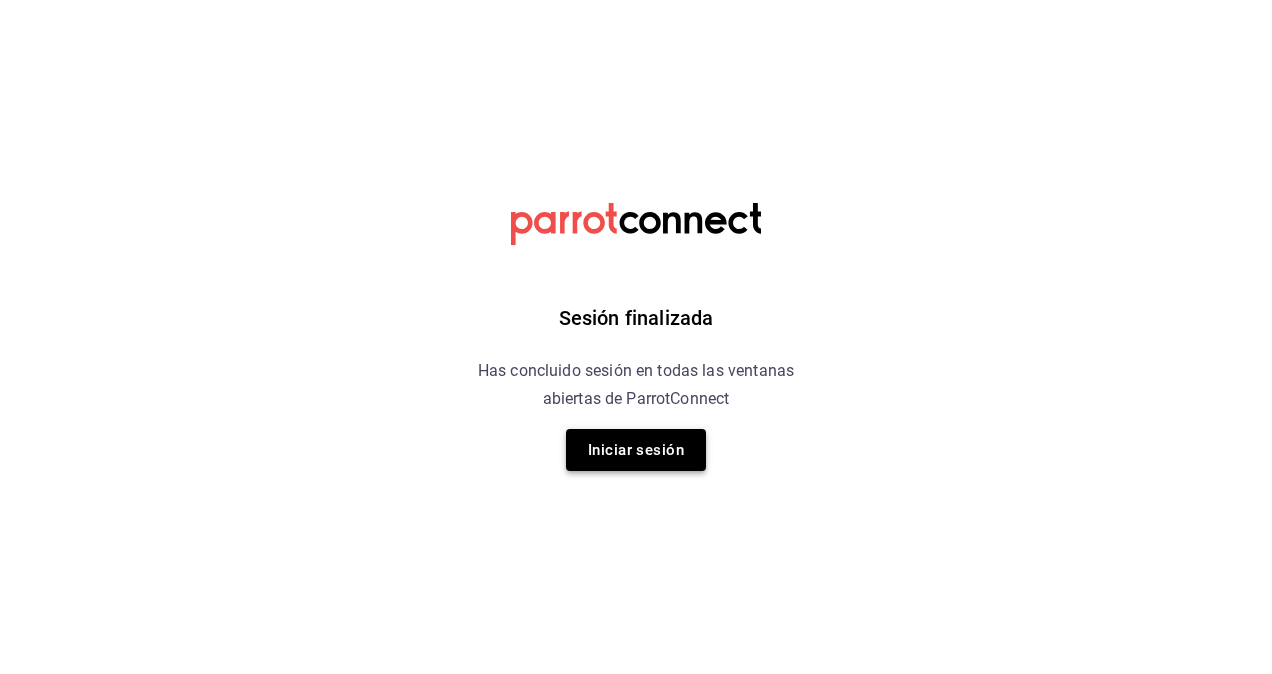 click on "Iniciar sesión" at bounding box center [636, 450] 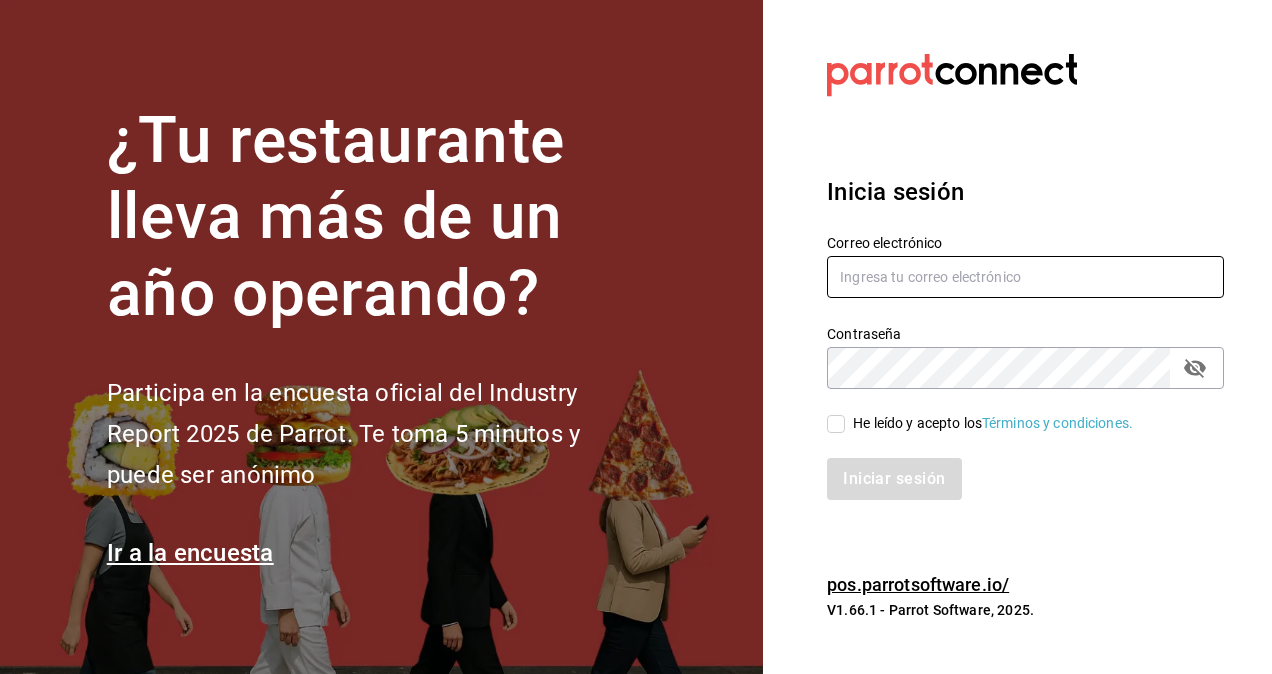 type on "hugo.cordero@grupocosteno.com" 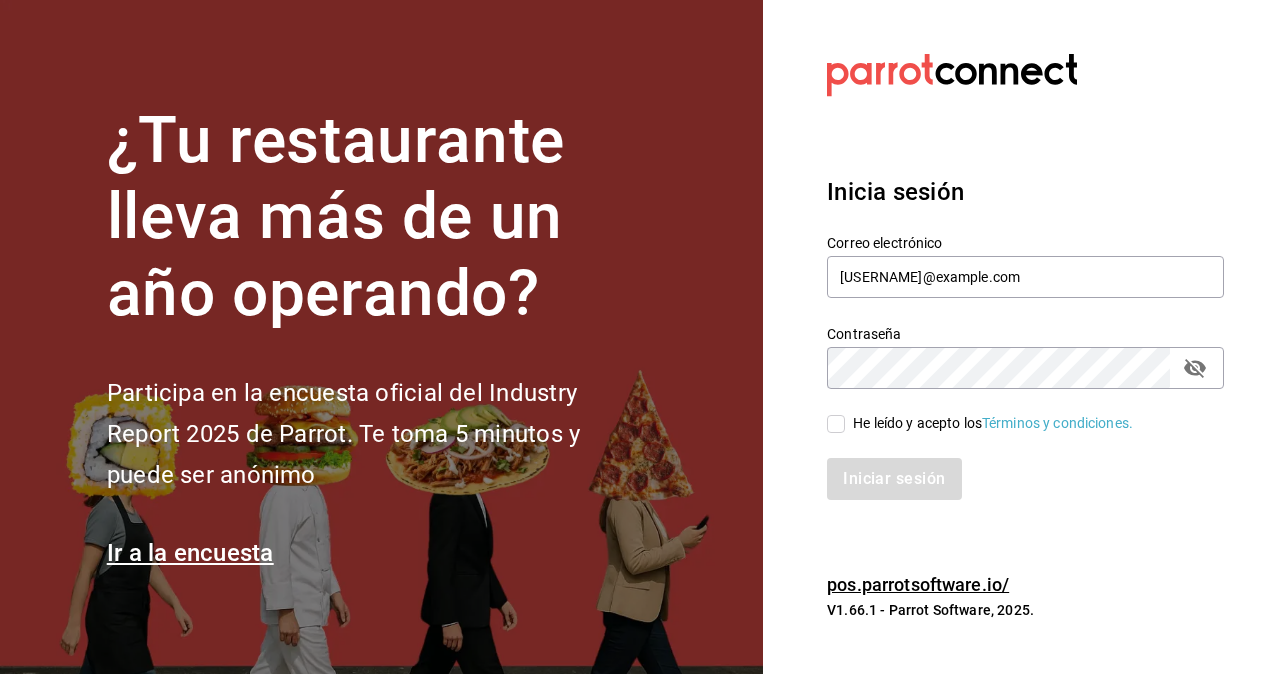 click on "He leído y acepto los  Términos y condiciones." at bounding box center [989, 423] 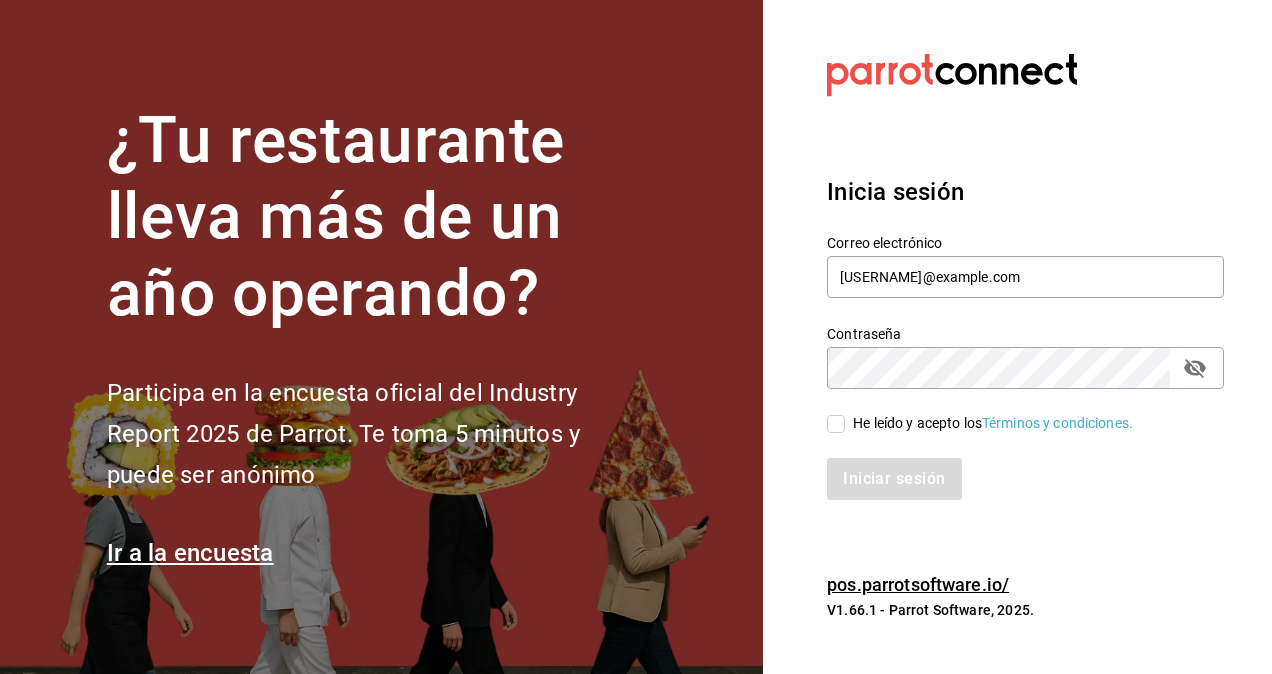 checkbox on "true" 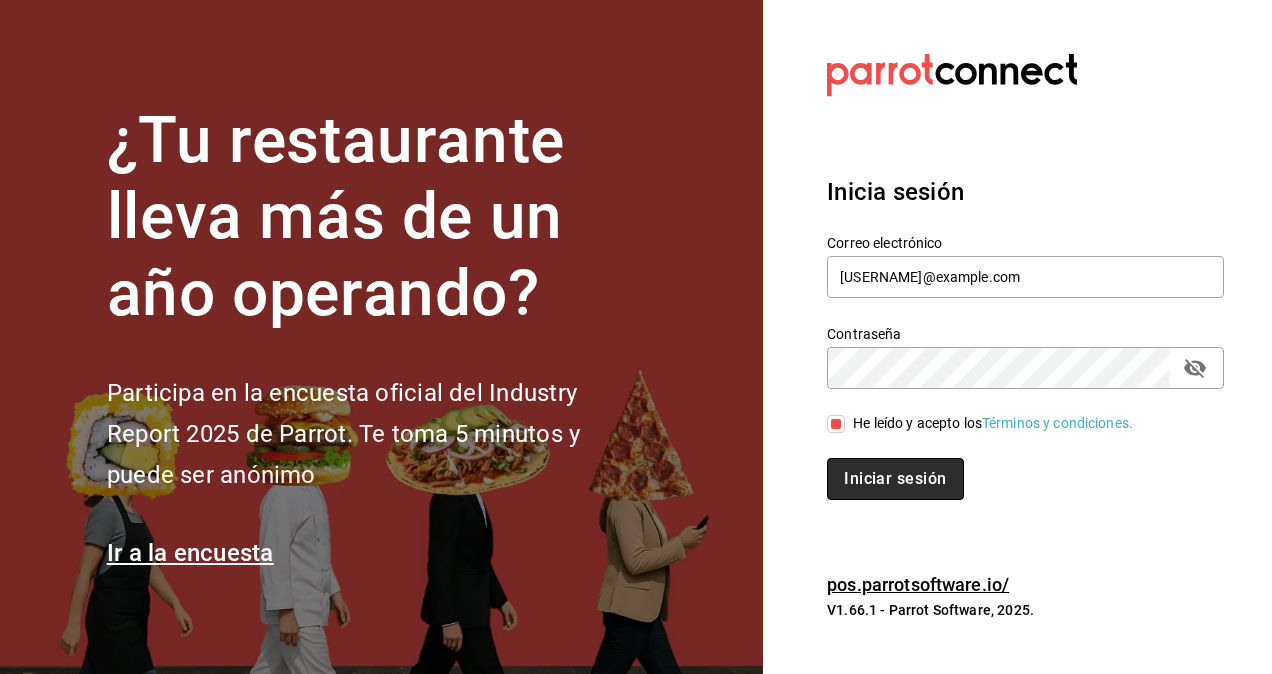click on "Iniciar sesión" at bounding box center [895, 479] 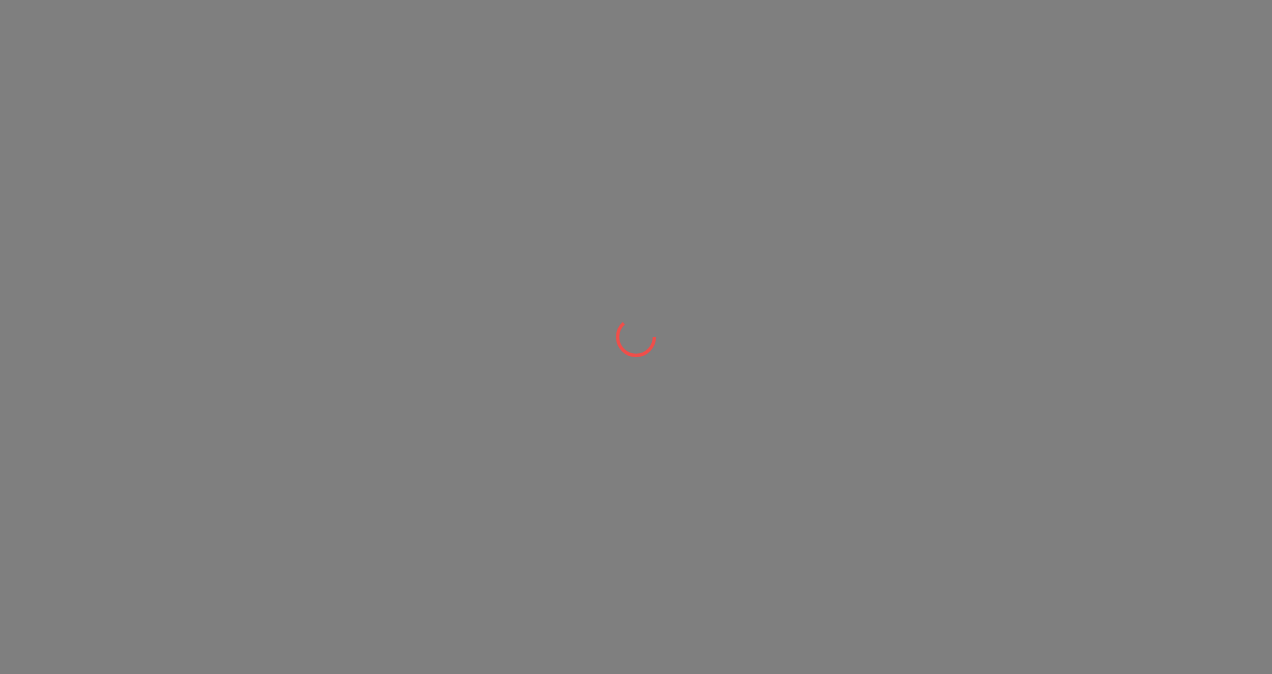 scroll, scrollTop: 0, scrollLeft: 0, axis: both 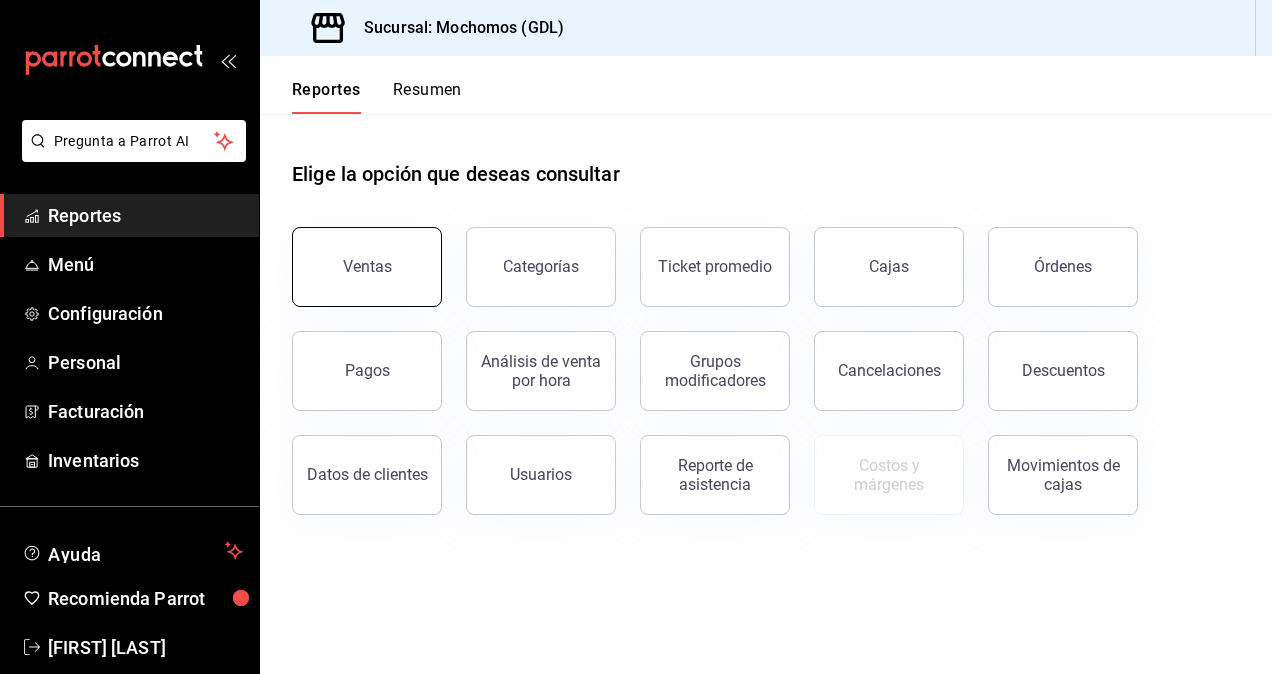 click on "Ventas" at bounding box center [367, 267] 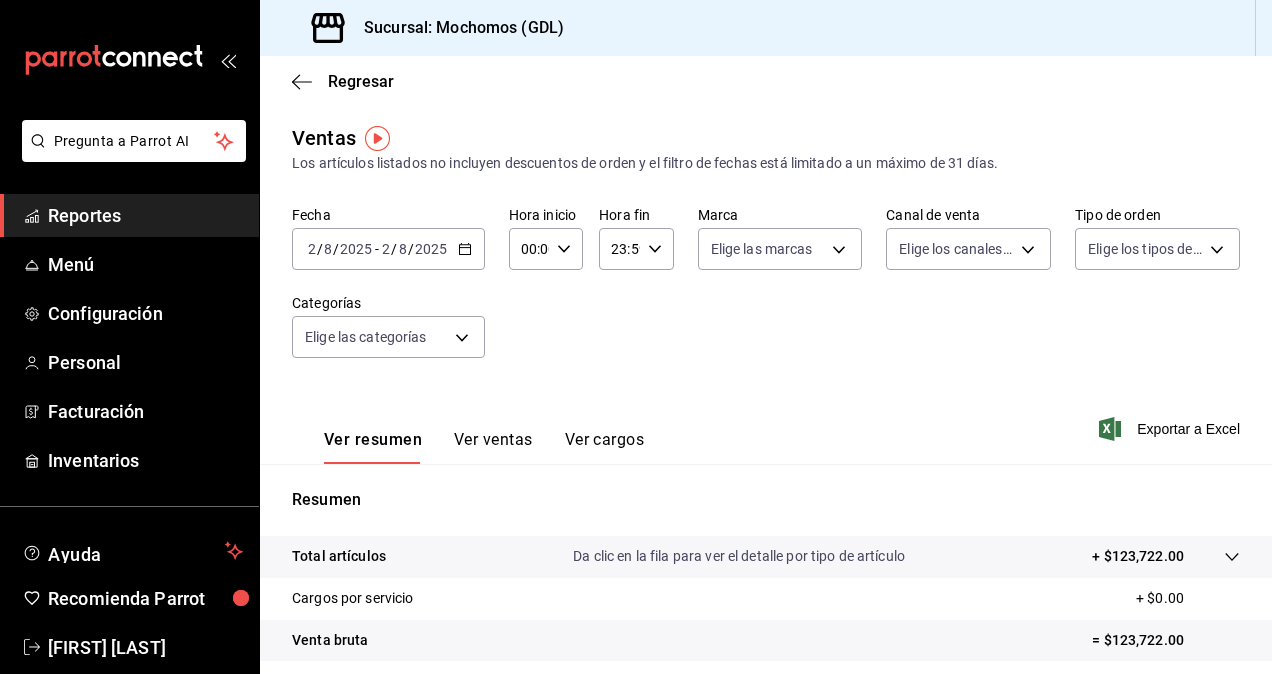 click on "8" at bounding box center (403, 249) 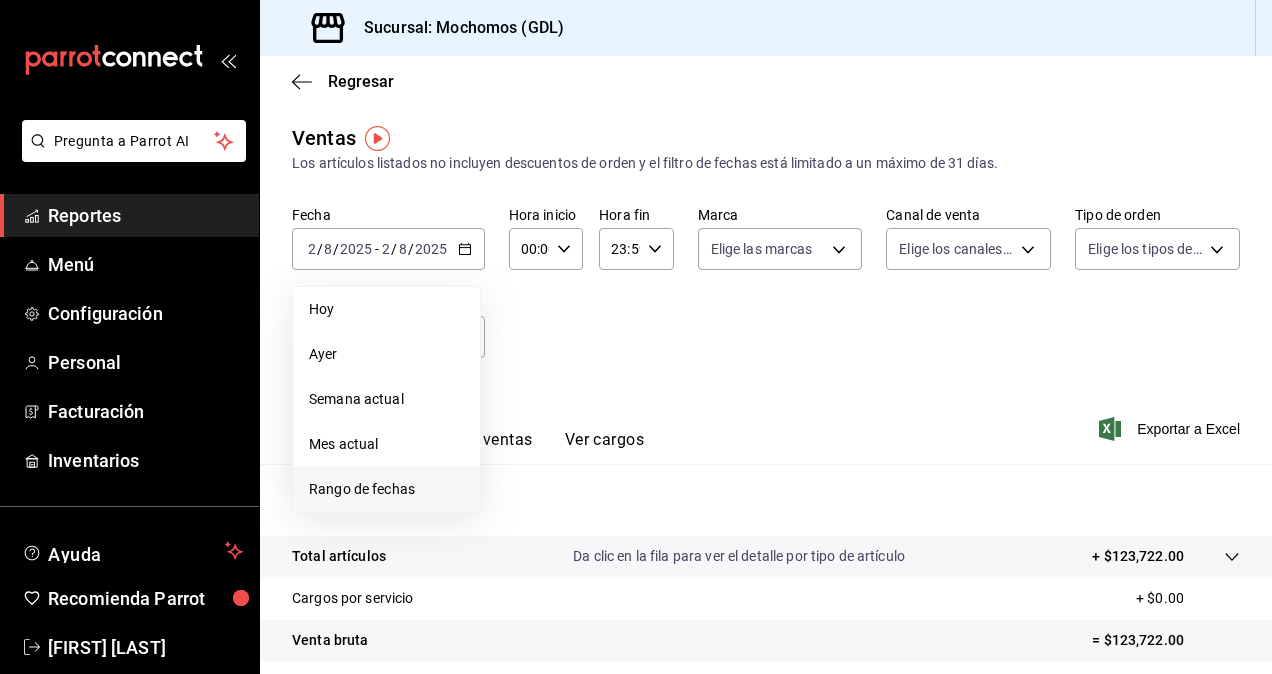 click on "Rango de fechas" at bounding box center (386, 489) 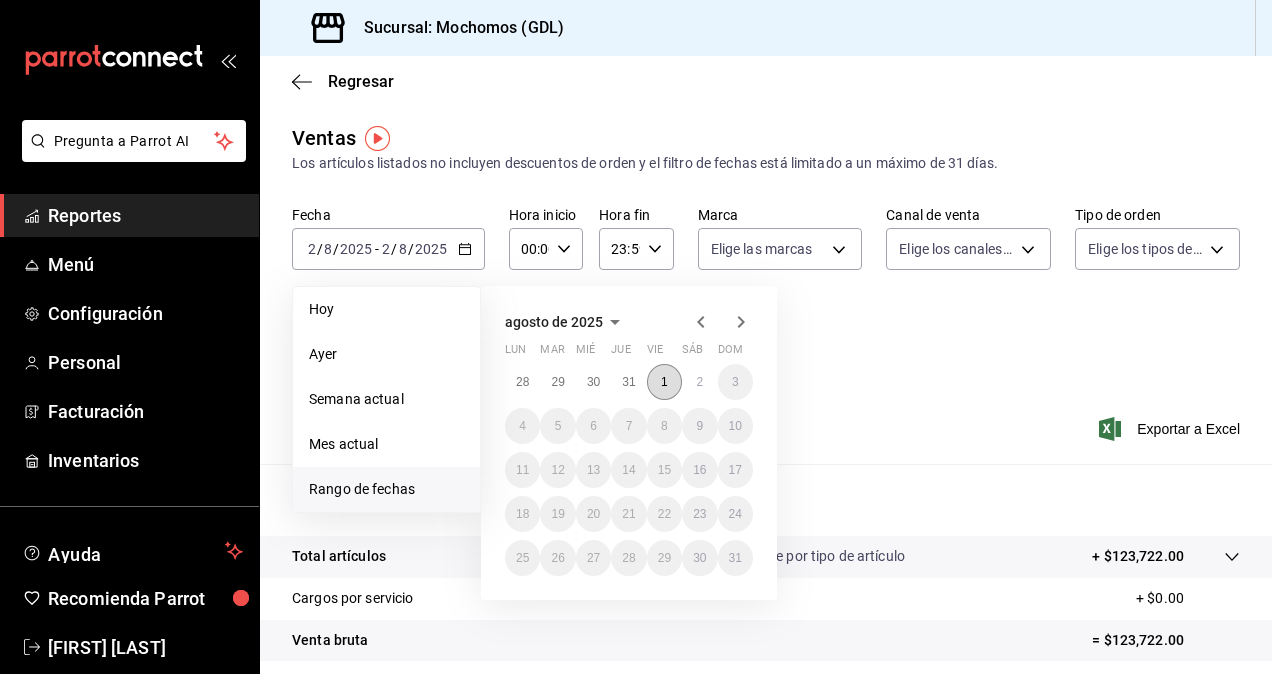 click on "1" at bounding box center (664, 382) 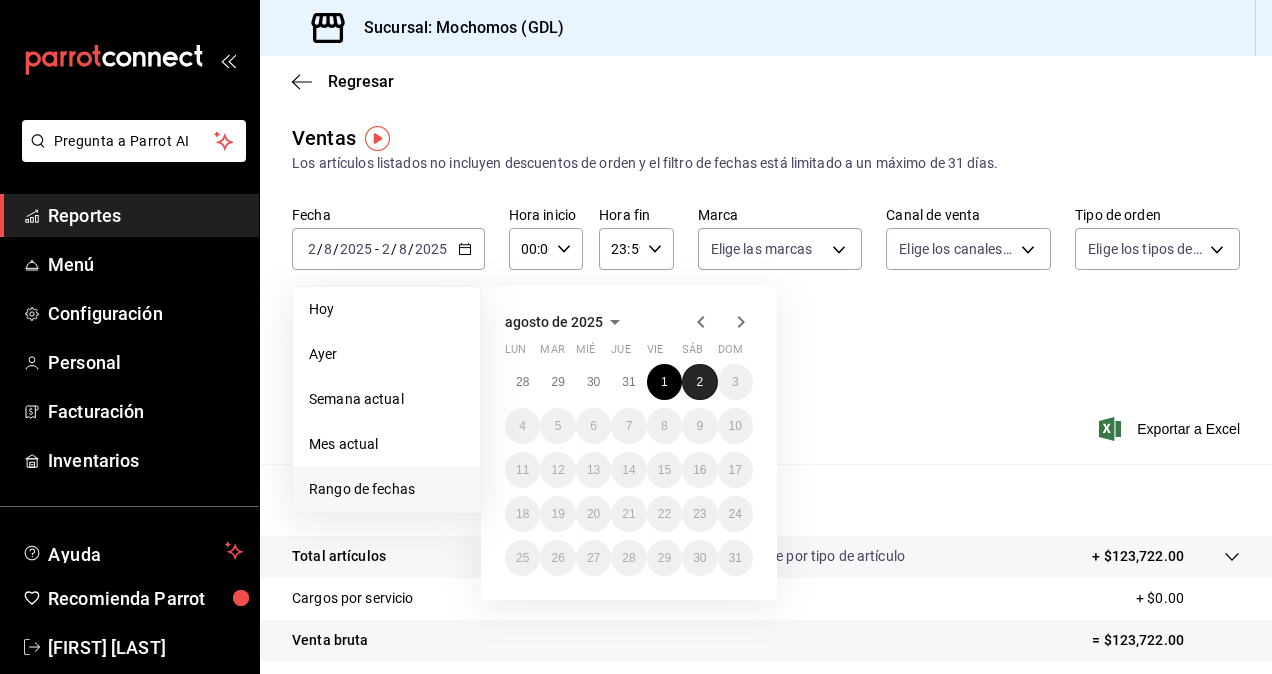 click on "2" at bounding box center (699, 382) 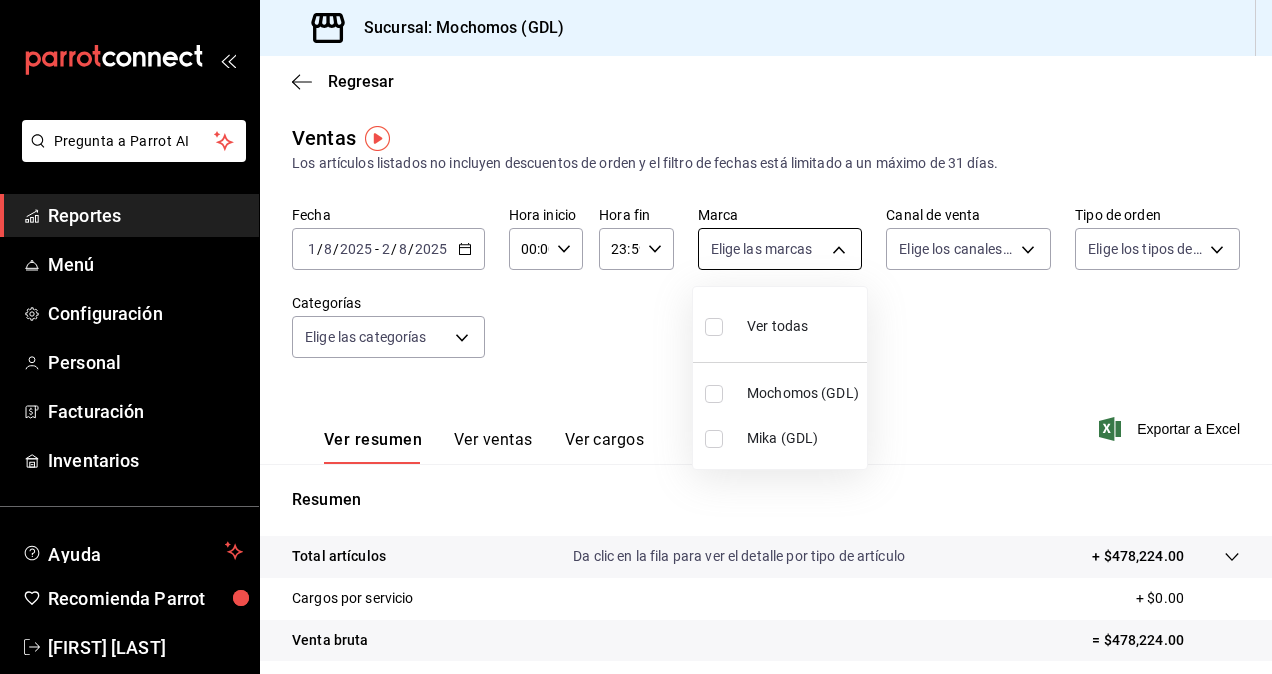 click on "Pregunta a Parrot AI Reportes   Menú   Configuración   Personal   Facturación   Inventarios   Ayuda Recomienda Parrot   [FIRST] [LAST]   Sugerir nueva función   Sucursal: Mochomos ([CITY]) Regresar Ventas Los artículos listados no incluyen descuentos de orden y el filtro de fechas está limitado a un máximo de 31 días. Fecha [DATE] [DATE] - [DATE] [DATE] Hora inicio [TIME] Hora inicio Hora fin [TIME] Hora fin Marca Elige las marcas Canal de venta Elige los canales de venta Tipo de orden Elige los tipos de orden Categorías Elige las categorías Ver resumen Ver ventas Ver cargos Exportar a Excel Resumen Total artículos Da clic en la fila para ver el detalle por tipo de artículo + $478,224.00 Cargos por servicio + $0.00 Venta bruta = $478,224.00 Descuentos totales - $5,191.00 Certificados de regalo - $6,867.00 Venta total = $466,166.00 Impuestos - $64,298.76 Venta neta = $401,867.24 Pregunta a Parrot AI Reportes   Menú   Configuración   Personal   Facturación   Inventarios   Ayuda" at bounding box center [636, 337] 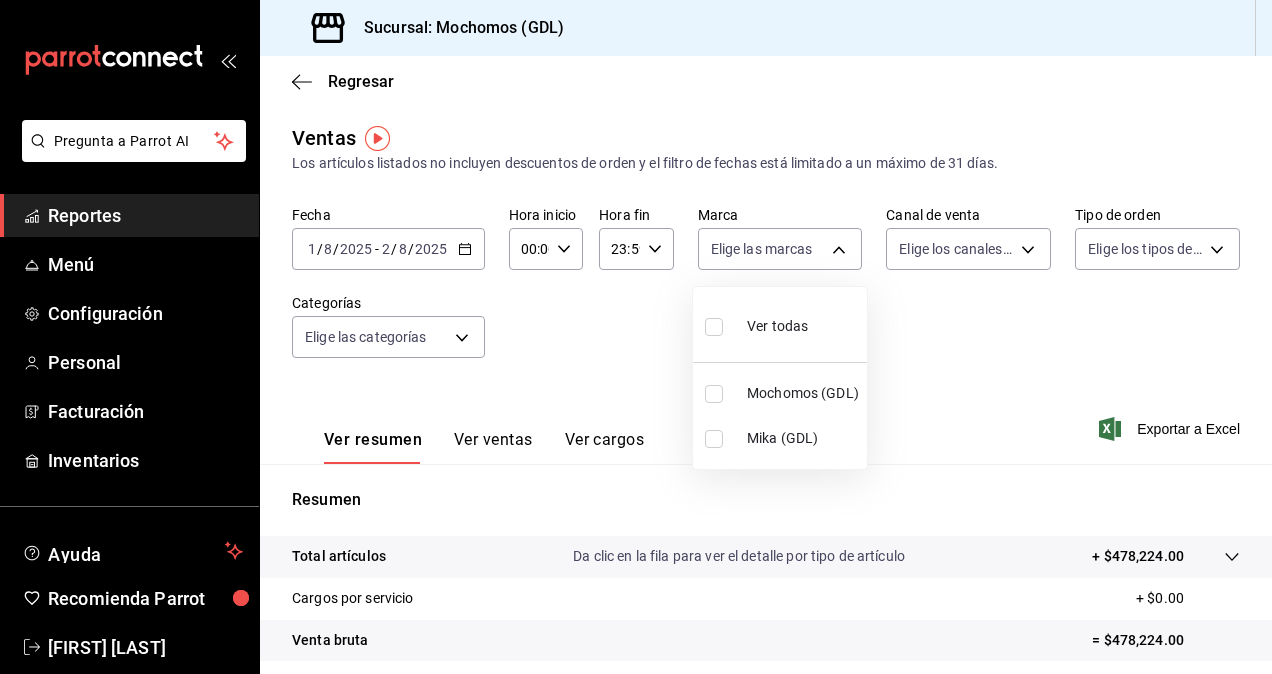 click at bounding box center (714, 439) 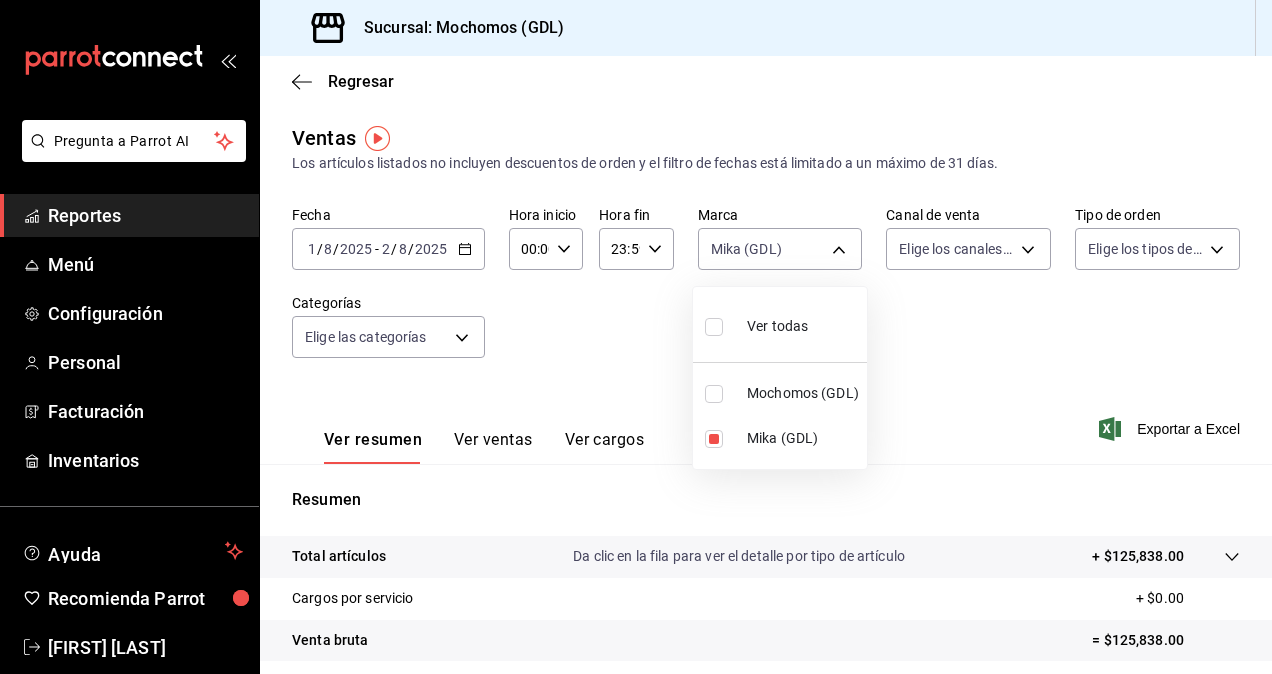 click at bounding box center [636, 337] 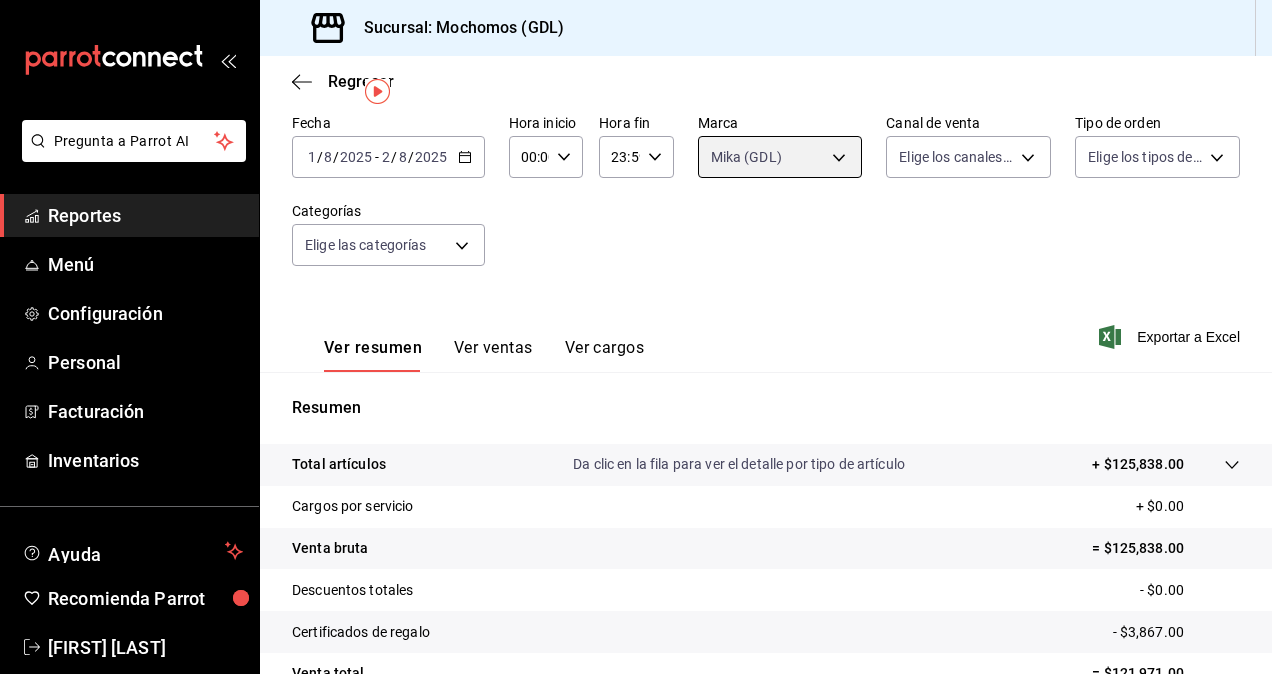 scroll, scrollTop: 30, scrollLeft: 0, axis: vertical 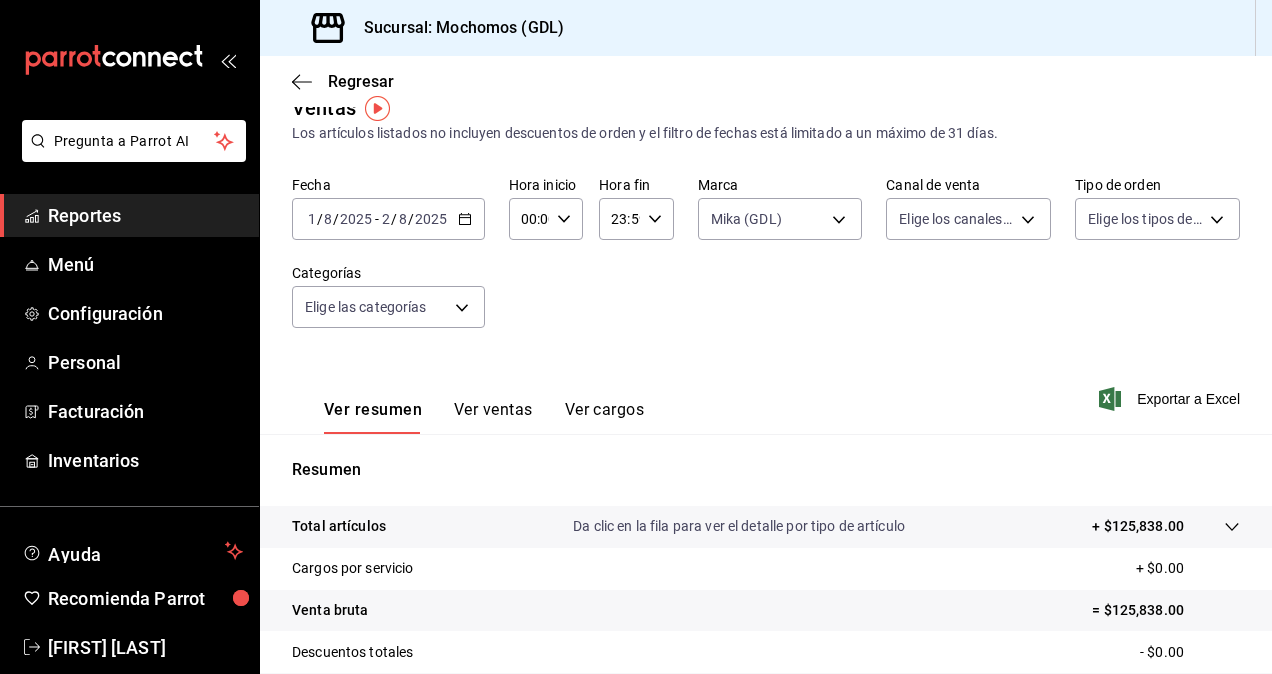 click 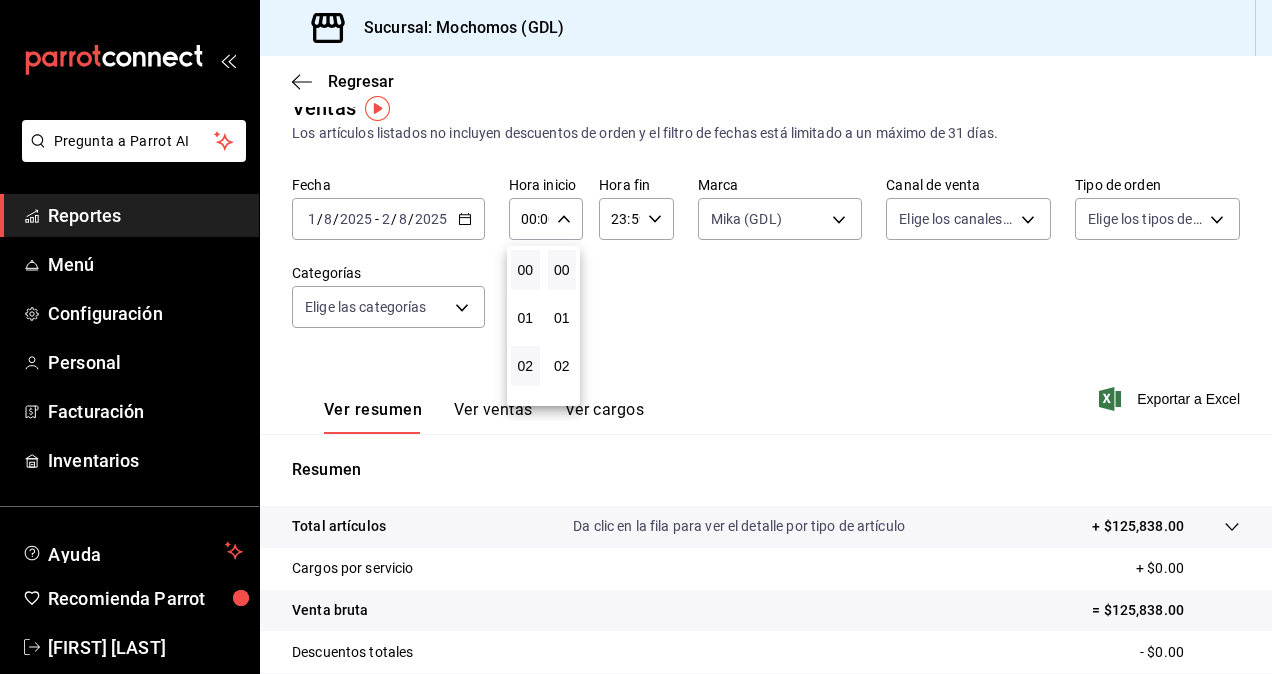 click on "02" at bounding box center (525, 366) 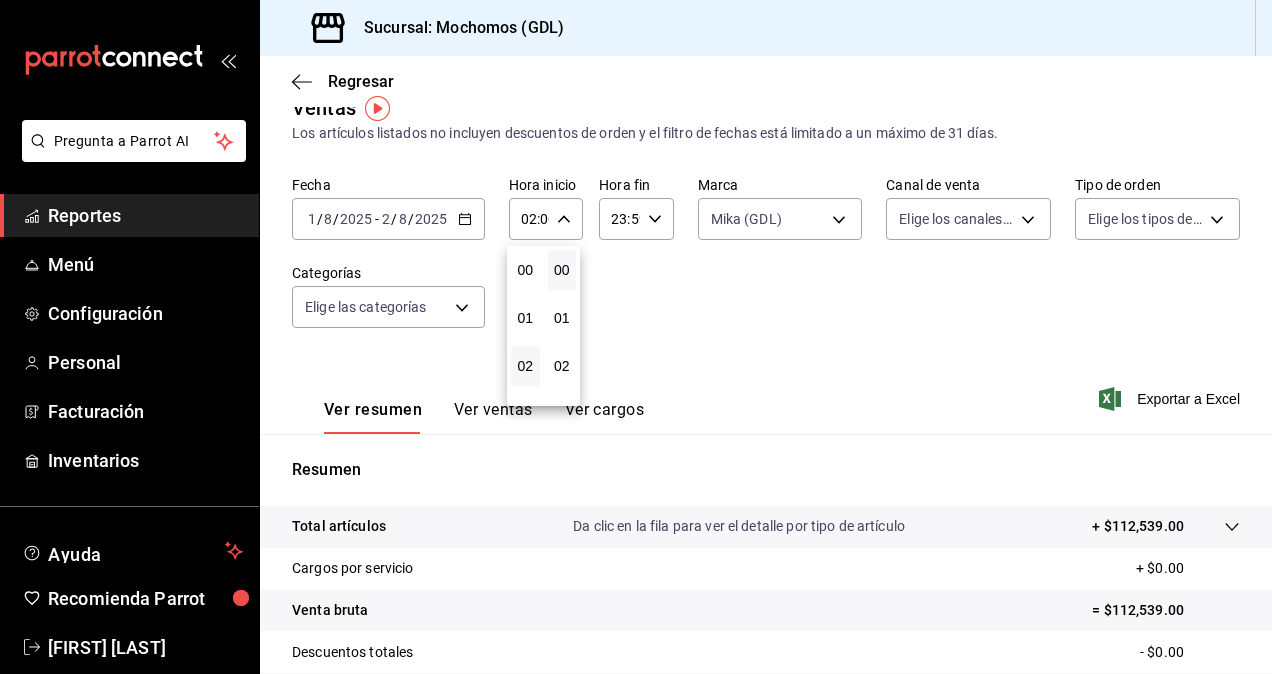 click at bounding box center (636, 337) 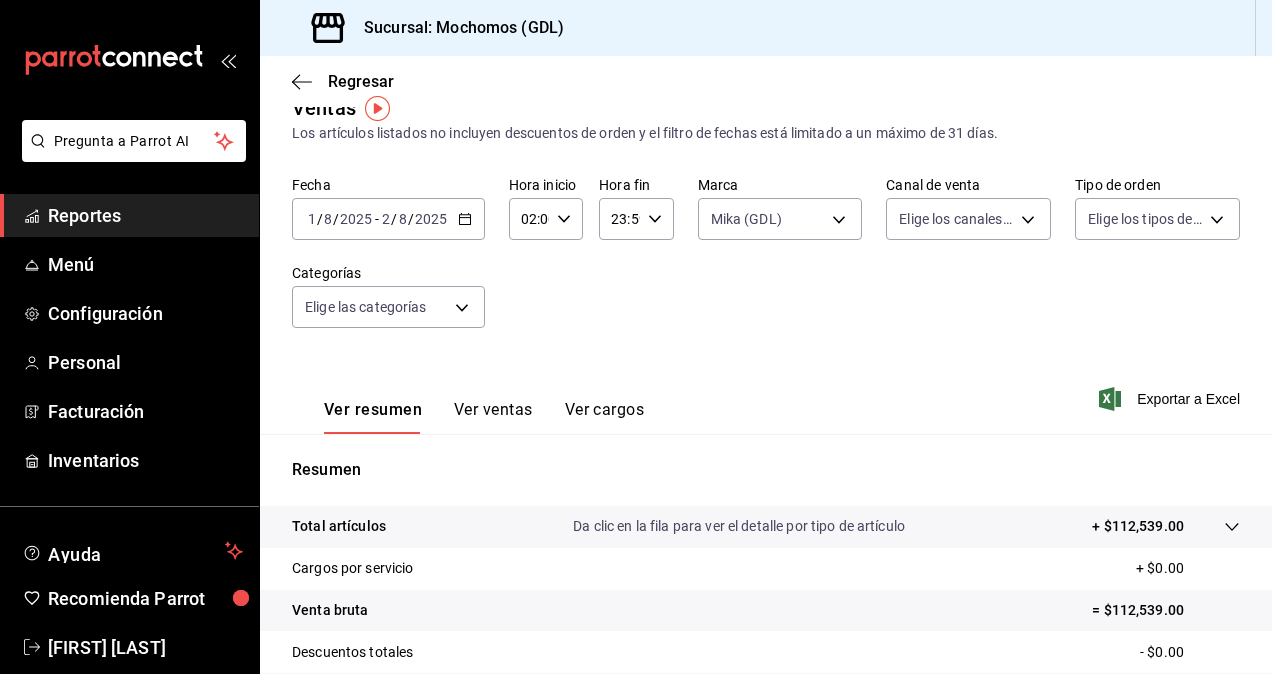 click 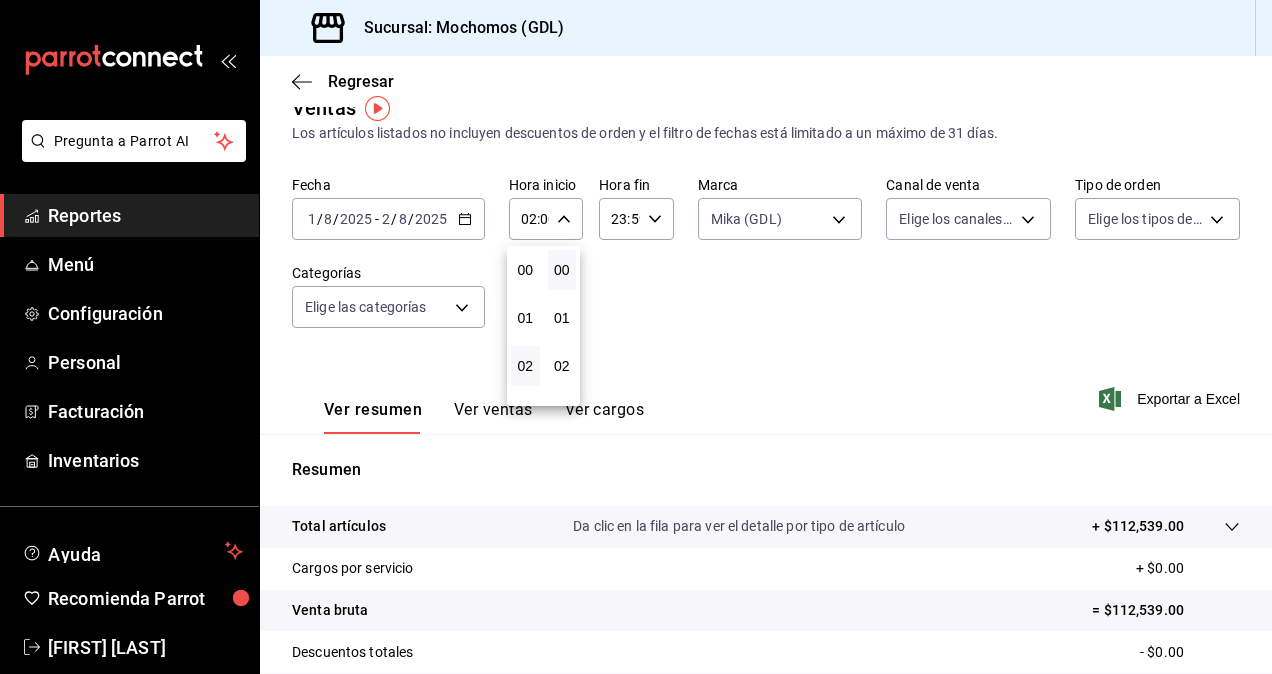 scroll, scrollTop: 96, scrollLeft: 0, axis: vertical 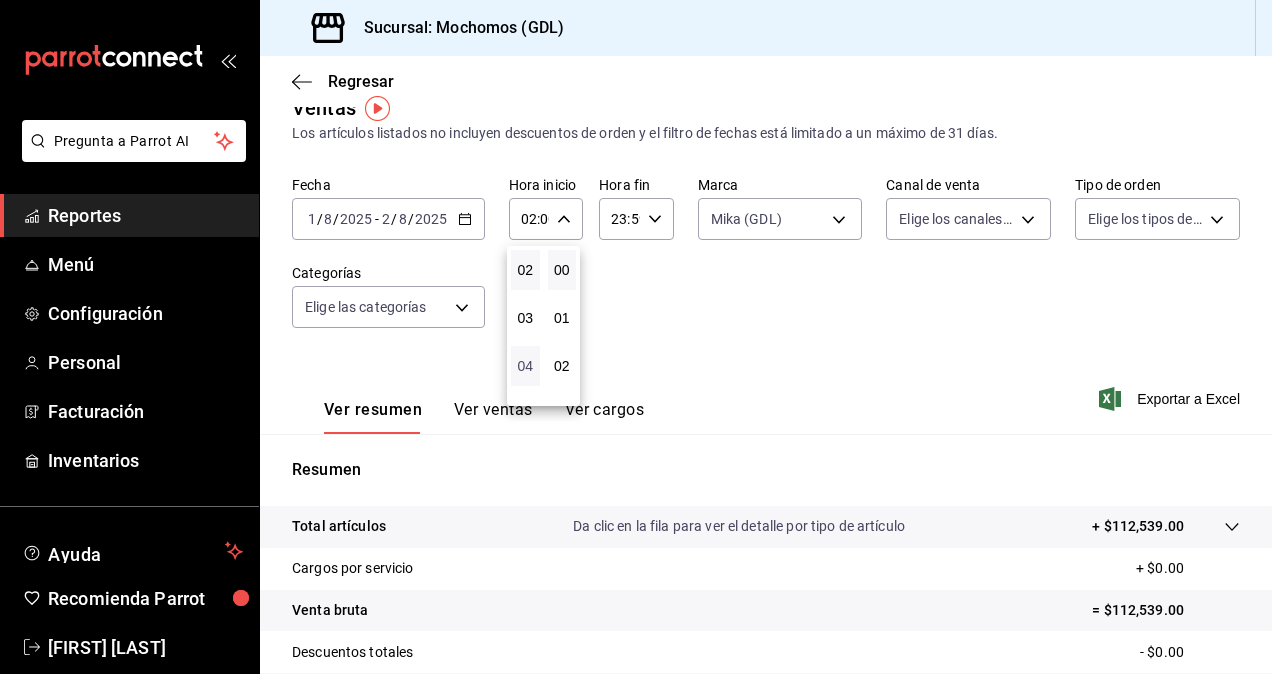 click on "04" at bounding box center [525, 366] 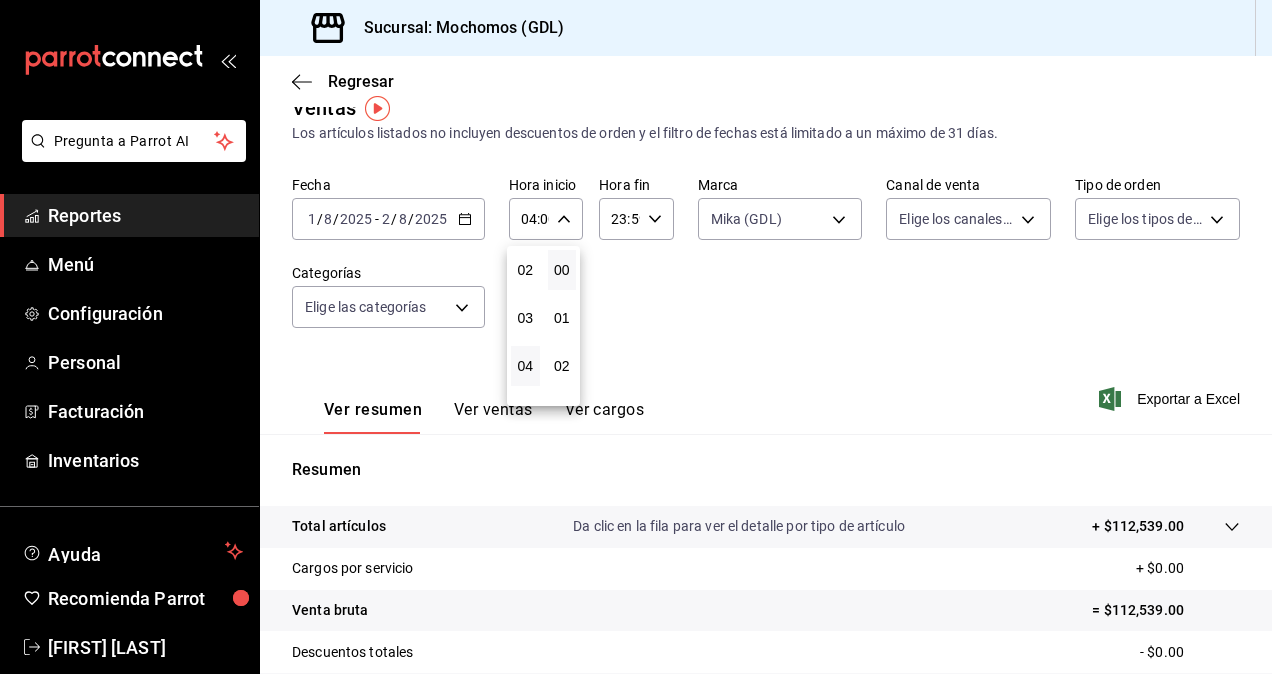 click at bounding box center [636, 337] 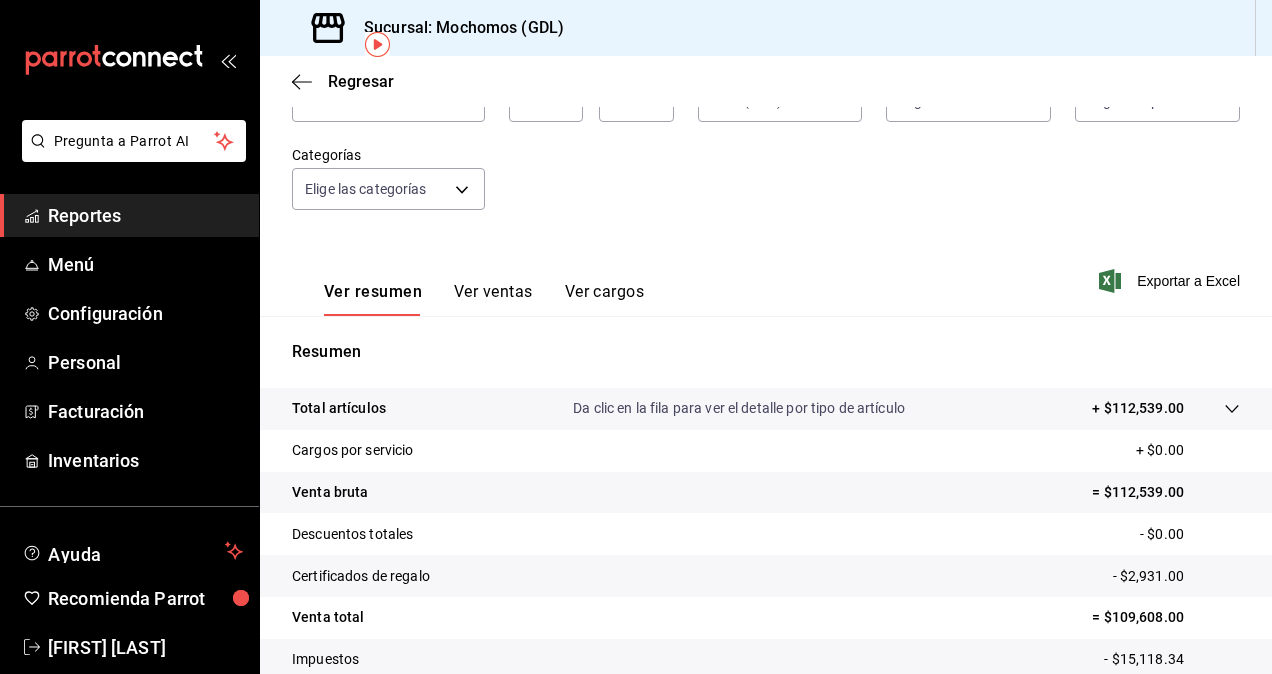 scroll, scrollTop: 52, scrollLeft: 0, axis: vertical 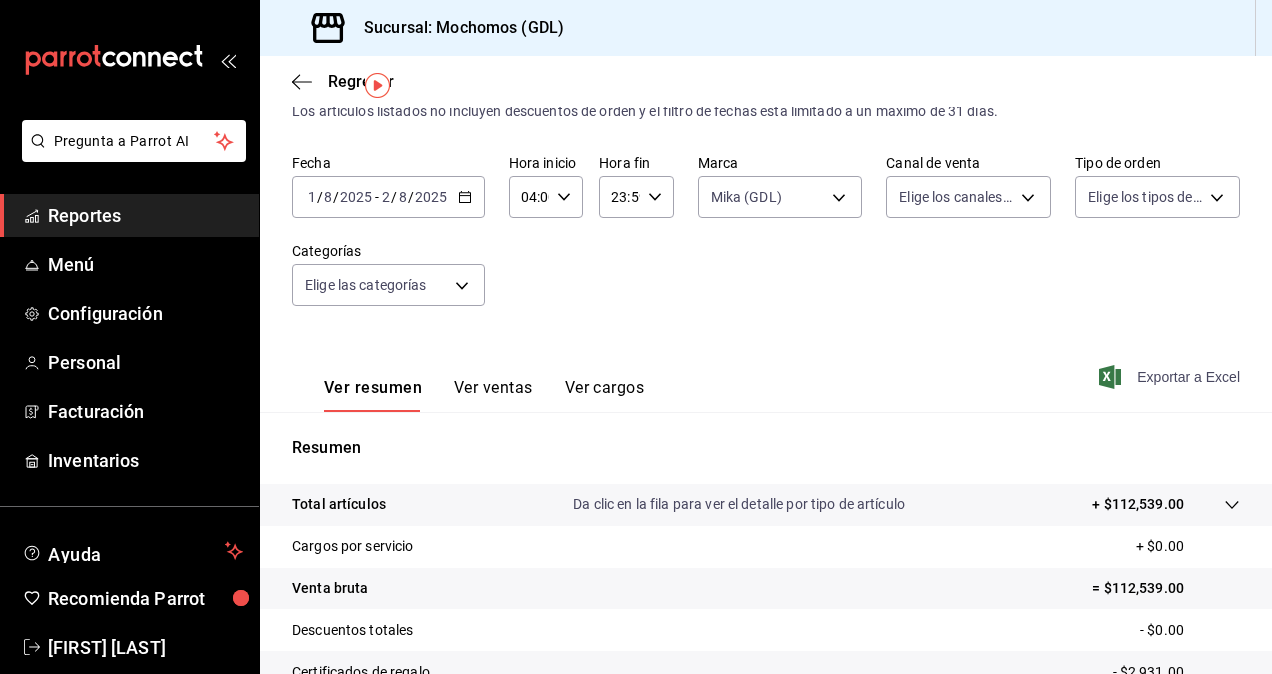 click on "Exportar a Excel" at bounding box center [1171, 377] 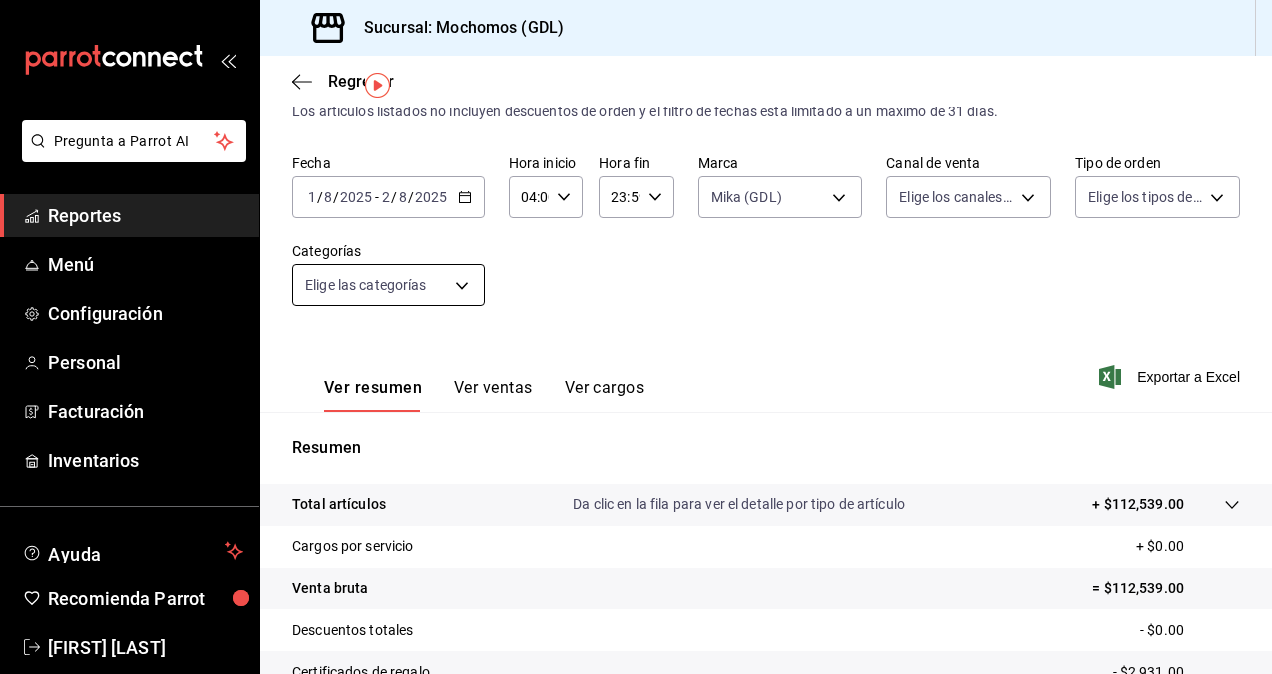 click on "Pregunta a Parrot AI Reportes   Menú   Configuración   Personal   Facturación   Inventarios   Ayuda Recomienda Parrot   [FIRST] [LAST]   Sugerir nueva función   Sucursal: Mochomos ([CITY]) Regresar Ventas Los artículos listados no incluyen descuentos de orden y el filtro de fechas está limitado a un máximo de 31 días. Fecha [DATE] [DATE] - [DATE] [DATE] Hora inicio [TIME] Hora inicio Hora fin [TIME] Hora fin Marca Mika ([CITY]) [UUID] Canal de venta Elige los canales de venta Tipo de orden Elige los tipos de orden Categorías Elige las categorías Ver resumen Ver ventas Ver cargos Exportar a Excel Resumen Total artículos Da clic en la fila para ver el detalle por tipo de artículo + $112,539.00 Cargos por servicio + $0.00 Venta bruta = $112,539.00 Descuentos totales - $0.00 Certificados de regalo - $2,931.00 Venta total = $109,608.00 Impuestos - $15,118.34 Venta neta = $94,489.66 Pregunta a Parrot AI Reportes   Menú   Configuración   Personal   Facturación" at bounding box center (636, 337) 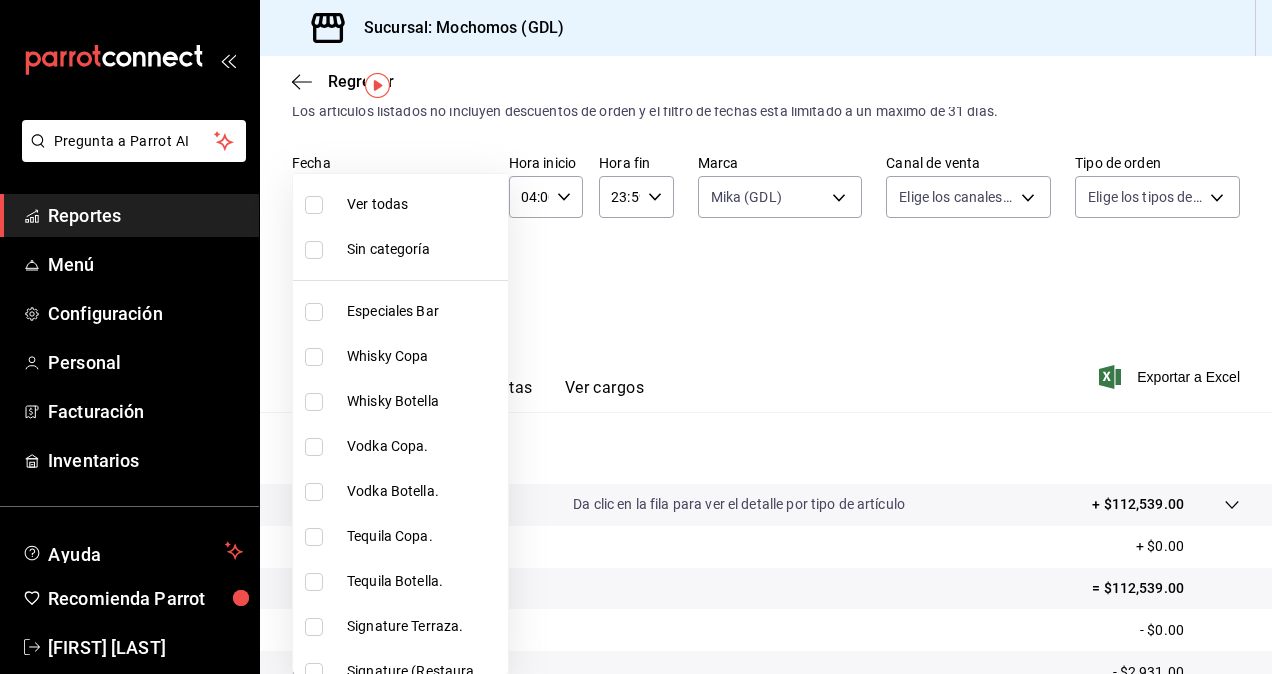 click at bounding box center (636, 337) 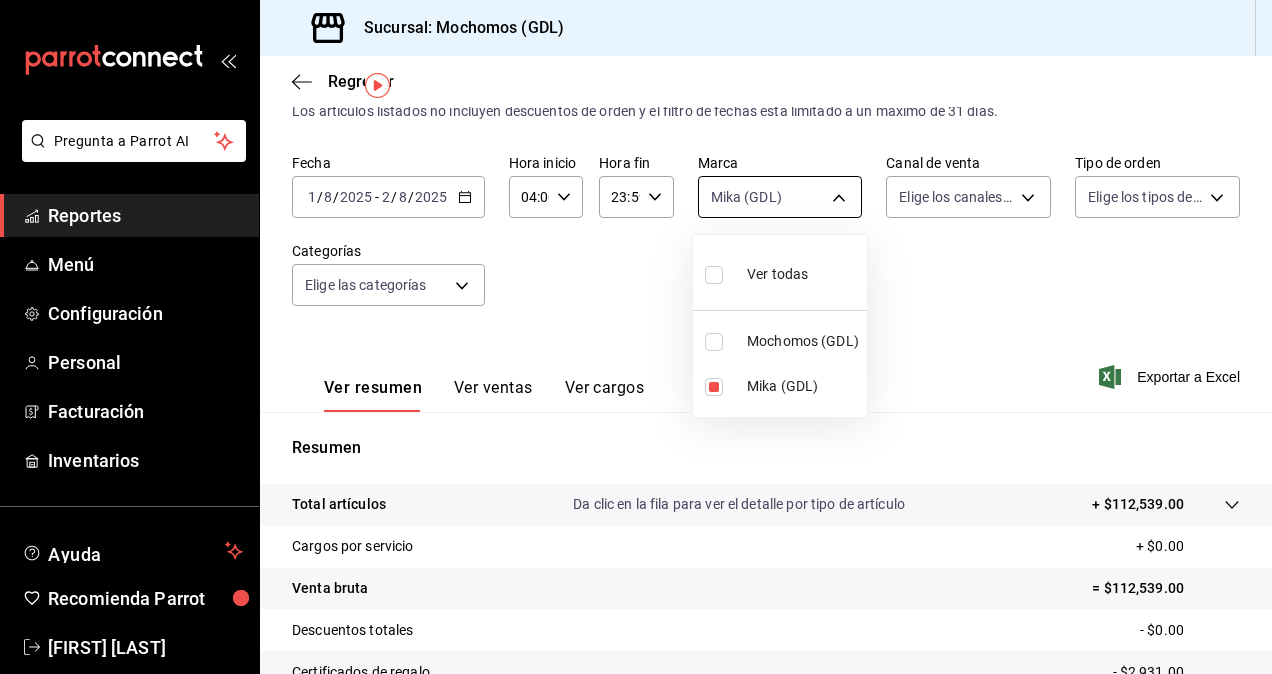 click on "Pregunta a Parrot AI Reportes   Menú   Configuración   Personal   Facturación   Inventarios   Ayuda Recomienda Parrot   [FIRST] [LAST]   Sugerir nueva función   Sucursal: Mochomos ([CITY]) Regresar Ventas Los artículos listados no incluyen descuentos de orden y el filtro de fechas está limitado a un máximo de 31 días. Fecha [DATE] [DATE] - [DATE] [DATE] Hora inicio [TIME] Hora inicio Hora fin [TIME] Hora fin Marca Mika ([CITY]) [UUID] Canal de venta Elige los canales de venta Tipo de orden Elige los tipos de orden Categorías Elige las categorías Ver resumen Ver ventas Ver cargos Exportar a Excel Resumen Total artículos Da clic en la fila para ver el detalle por tipo de artículo + $112,539.00 Cargos por servicio + $0.00 Venta bruta = $112,539.00 Descuentos totales - $0.00 Certificados de regalo - $2,931.00 Venta total = $109,608.00 Impuestos - $15,118.34 Venta neta = $94,489.66 Pregunta a Parrot AI Reportes   Menú   Configuración   Personal   Facturación" at bounding box center (636, 337) 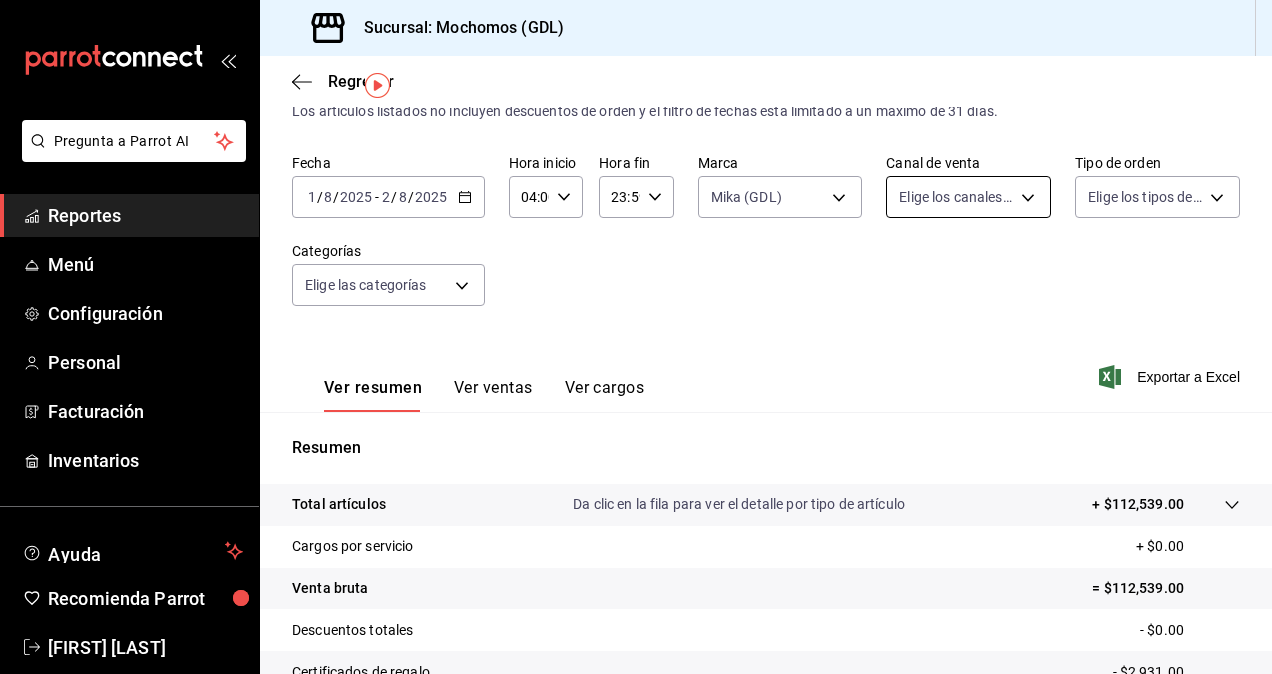 click on "Pregunta a Parrot AI Reportes   Menú   Configuración   Personal   Facturación   Inventarios   Ayuda Recomienda Parrot   [FIRST] [LAST]   Sugerir nueva función   Sucursal: Mochomos ([CITY]) Regresar Ventas Los artículos listados no incluyen descuentos de orden y el filtro de fechas está limitado a un máximo de 31 días. Fecha [DATE] [DATE] - [DATE] [DATE] Hora inicio [TIME] Hora inicio Hora fin [TIME] Hora fin Marca Mika ([CITY]) [UUID] Canal de venta Elige los canales de venta Tipo de orden Elige los tipos de orden Categorías Elige las categorías Ver resumen Ver ventas Ver cargos Exportar a Excel Resumen Total artículos Da clic en la fila para ver el detalle por tipo de artículo + $112,539.00 Cargos por servicio + $0.00 Venta bruta = $112,539.00 Descuentos totales - $0.00 Certificados de regalo - $2,931.00 Venta total = $109,608.00 Impuestos - $15,118.34 Venta neta = $94,489.66 Pregunta a Parrot AI Reportes   Menú   Configuración   Personal   Facturación" at bounding box center [636, 337] 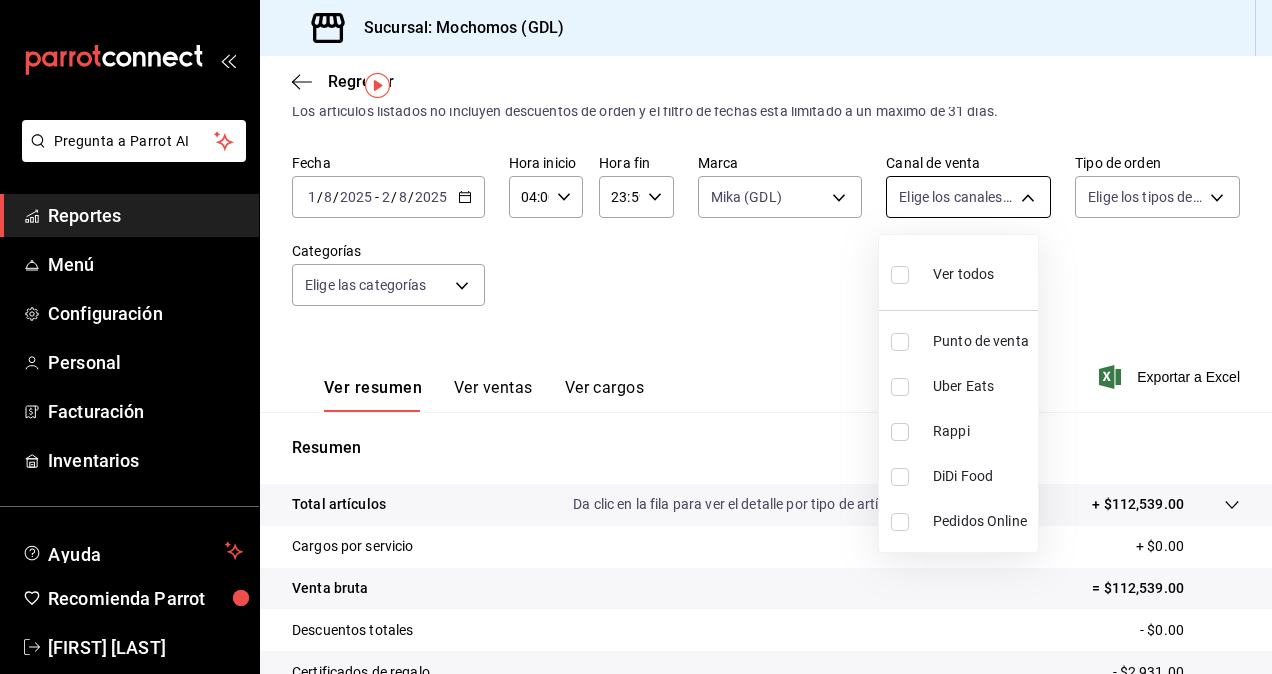 click at bounding box center [636, 337] 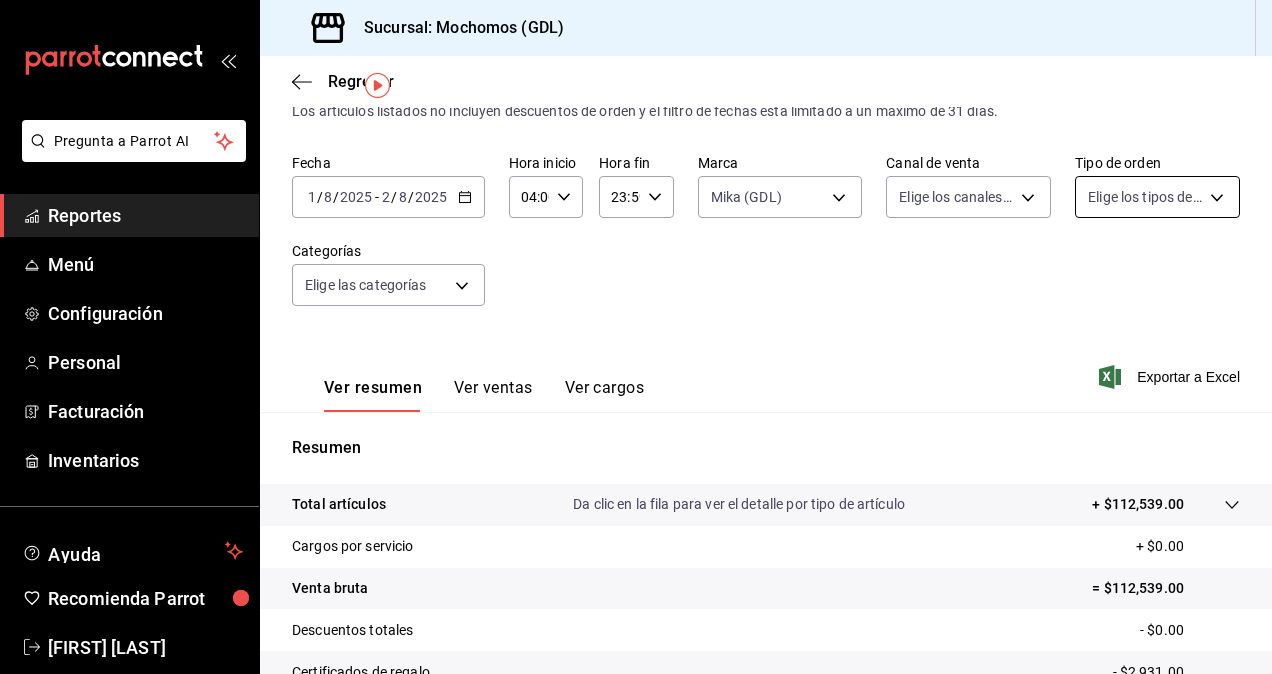 click on "Pregunta a Parrot AI Reportes   Menú   Configuración   Personal   Facturación   Inventarios   Ayuda Recomienda Parrot   [FIRST] [LAST]   Sugerir nueva función   Sucursal: Mochomos ([CITY]) Regresar Ventas Los artículos listados no incluyen descuentos de orden y el filtro de fechas está limitado a un máximo de 31 días. Fecha [DATE] [DATE] - [DATE] [DATE] Hora inicio [TIME] Hora inicio Hora fin [TIME] Hora fin Marca Mika ([CITY]) [UUID] Canal de venta Elige los canales de venta Tipo de orden Elige los tipos de orden Categorías Elige las categorías Ver resumen Ver ventas Ver cargos Exportar a Excel Resumen Total artículos Da clic en la fila para ver el detalle por tipo de artículo + $112,539.00 Cargos por servicio + $0.00 Venta bruta = $112,539.00 Descuentos totales - $0.00 Certificados de regalo - $2,931.00 Venta total = $109,608.00 Impuestos - $15,118.34 Venta neta = $94,489.66 Pregunta a Parrot AI Reportes   Menú   Configuración   Personal   Facturación" at bounding box center (636, 337) 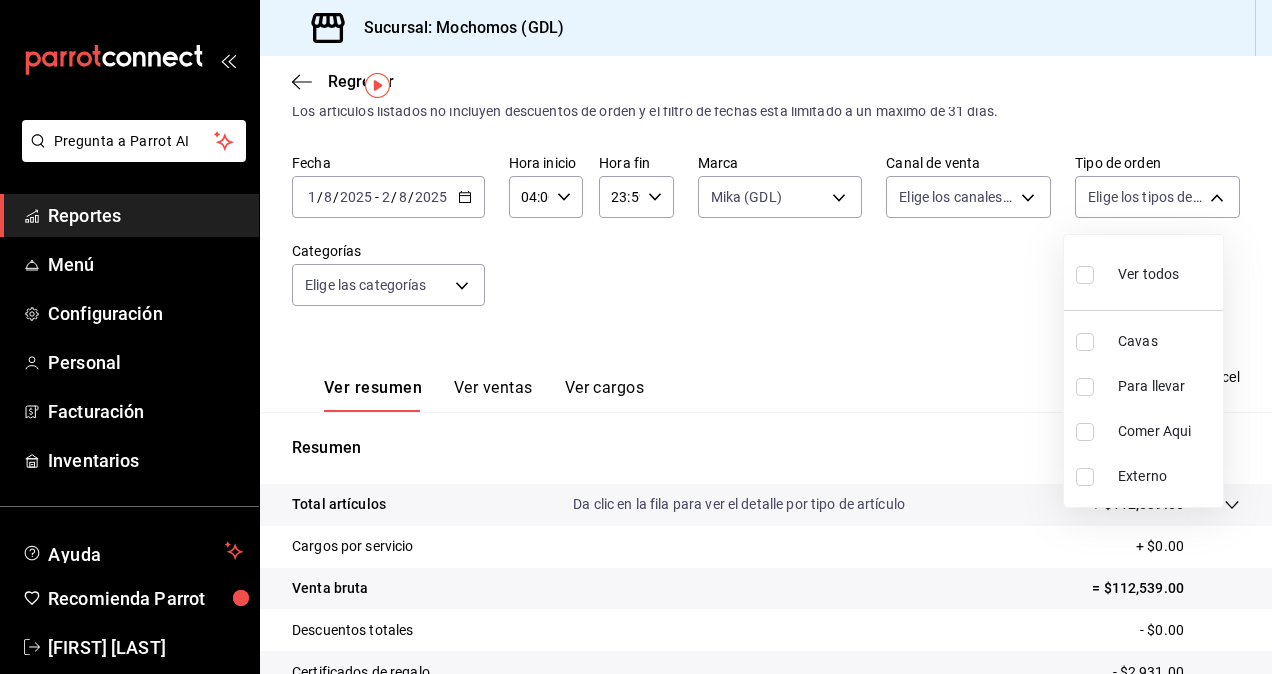 click at bounding box center [636, 337] 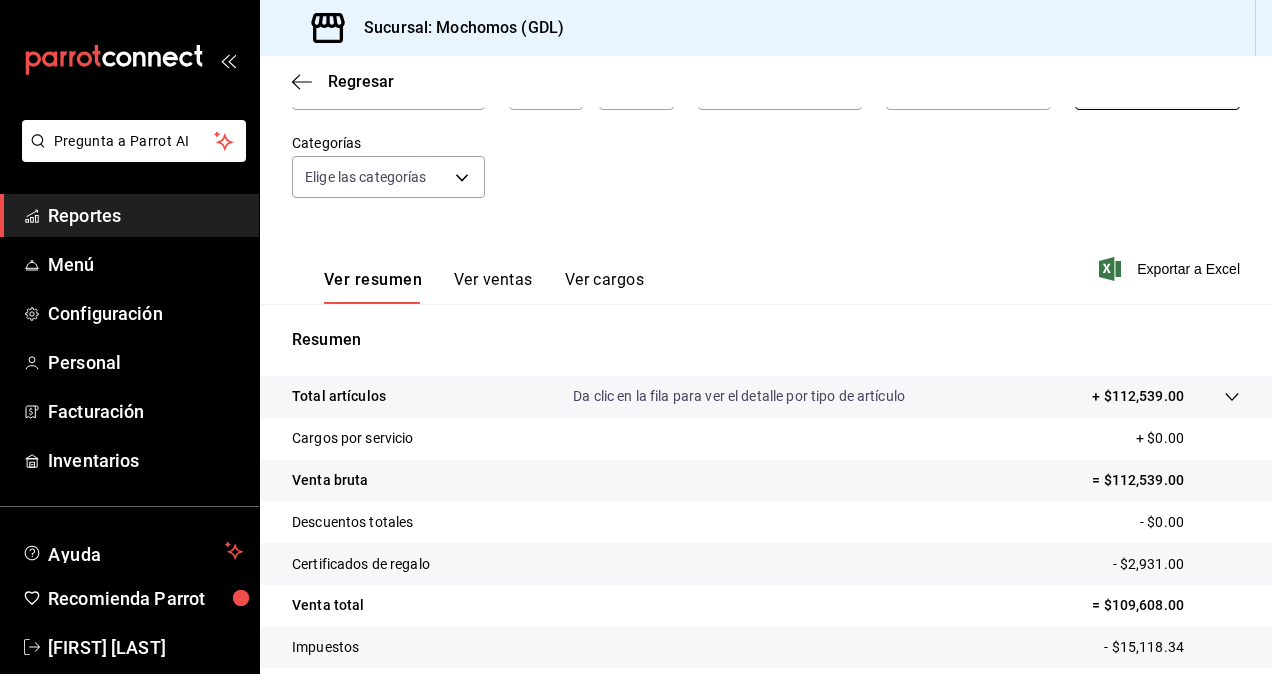 scroll, scrollTop: 278, scrollLeft: 0, axis: vertical 